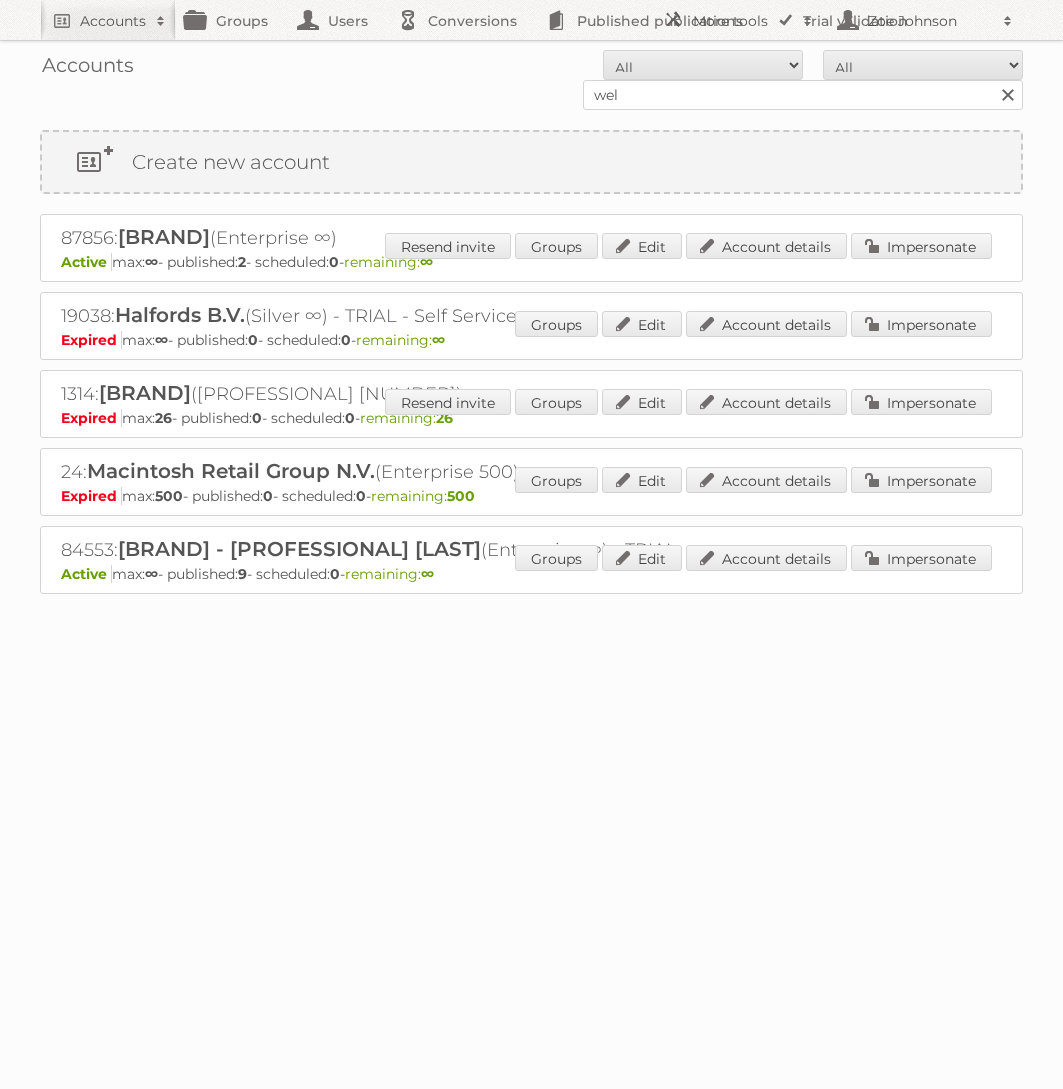 scroll, scrollTop: 0, scrollLeft: 0, axis: both 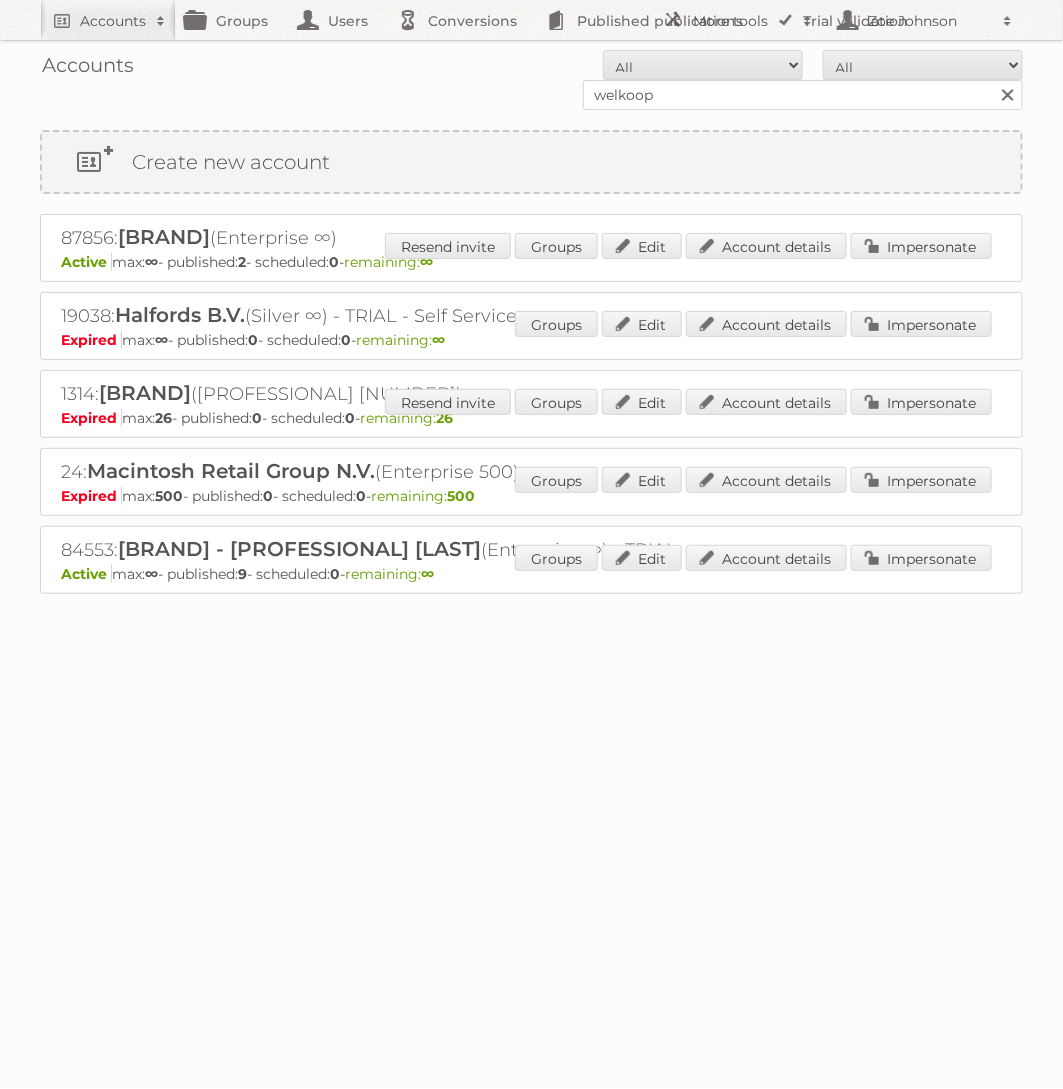 type on "welkoop" 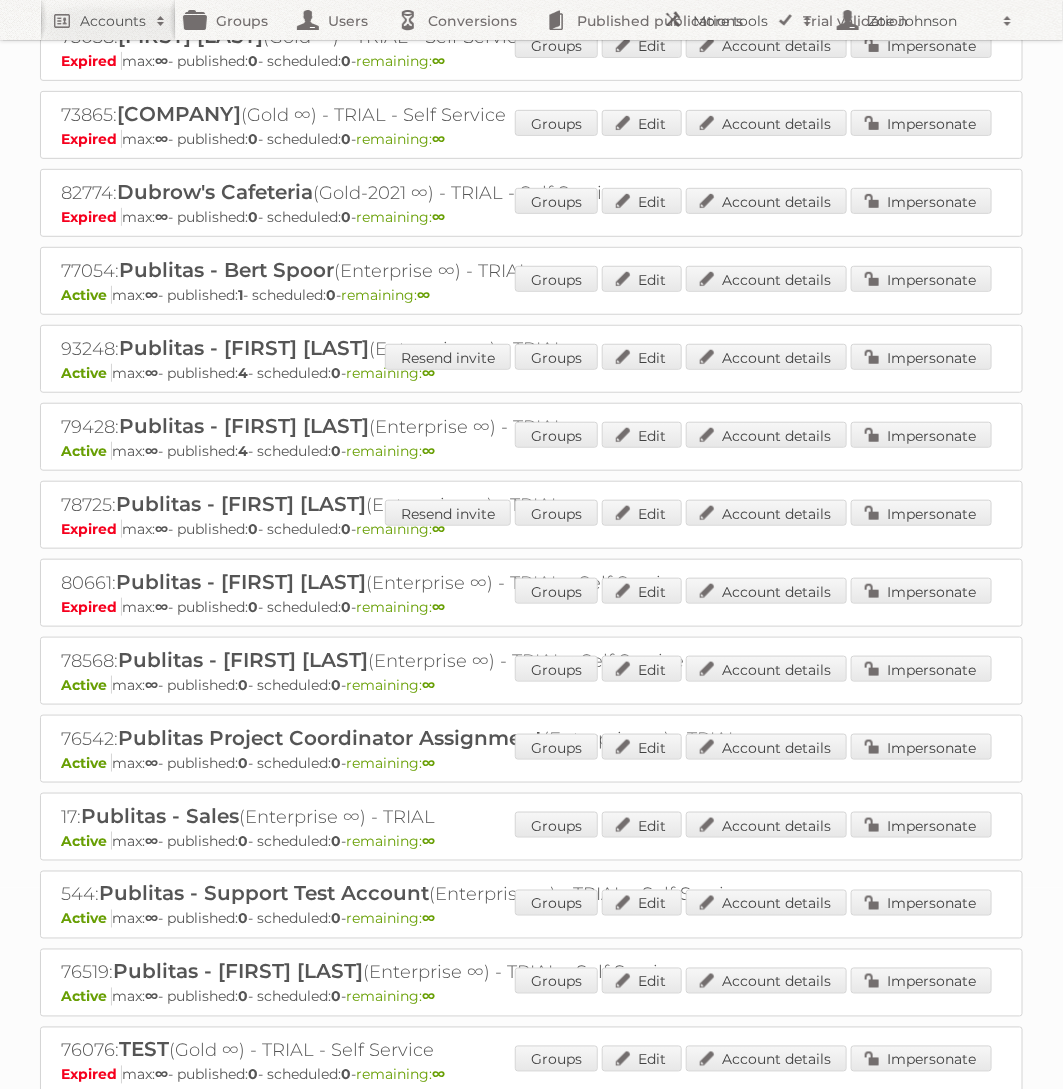 scroll, scrollTop: 416, scrollLeft: 0, axis: vertical 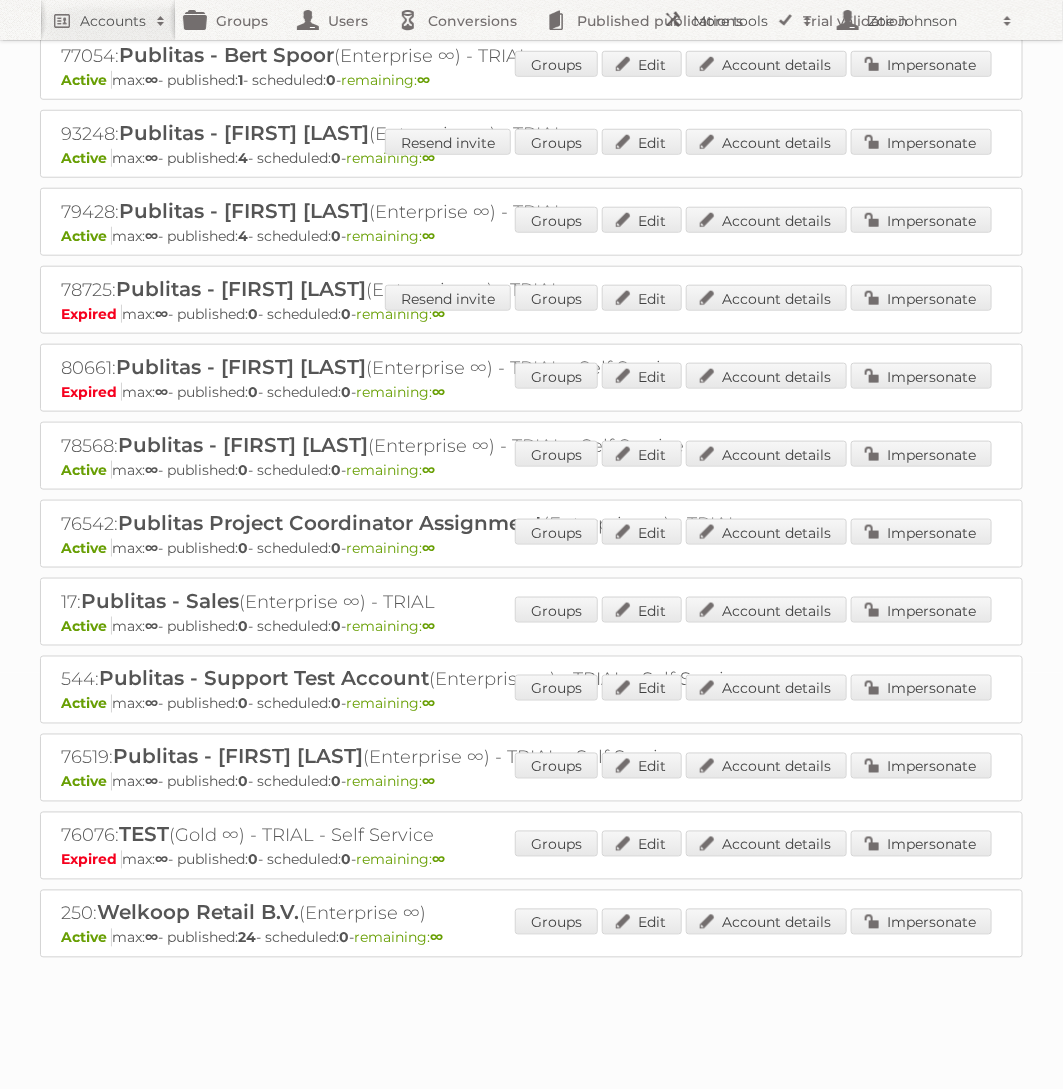 click on "Groups
Edit
Account details
Impersonate" at bounding box center [753, 924] 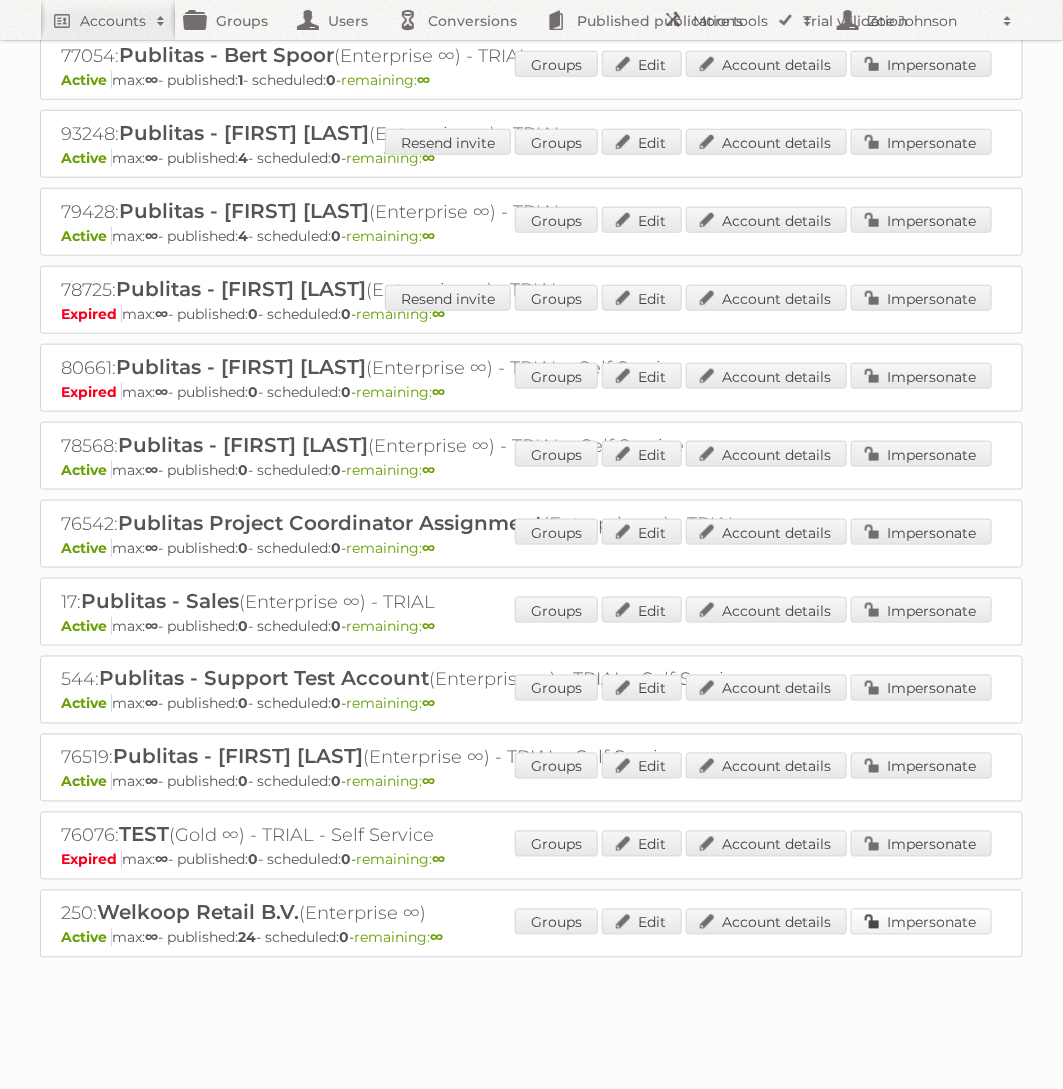 click on "Impersonate" at bounding box center (921, 922) 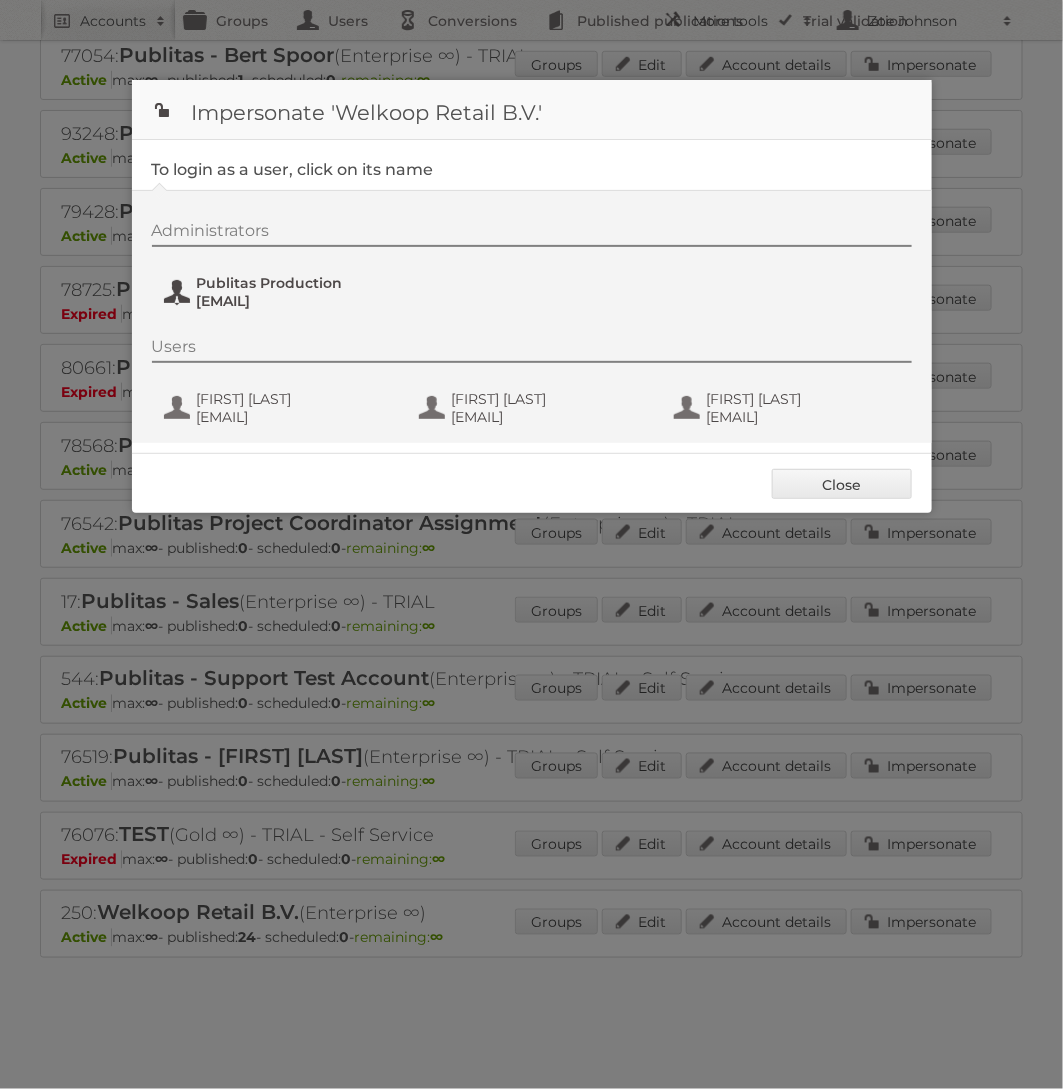 click on "fs+welkoop@publitas.com" at bounding box center [294, 301] 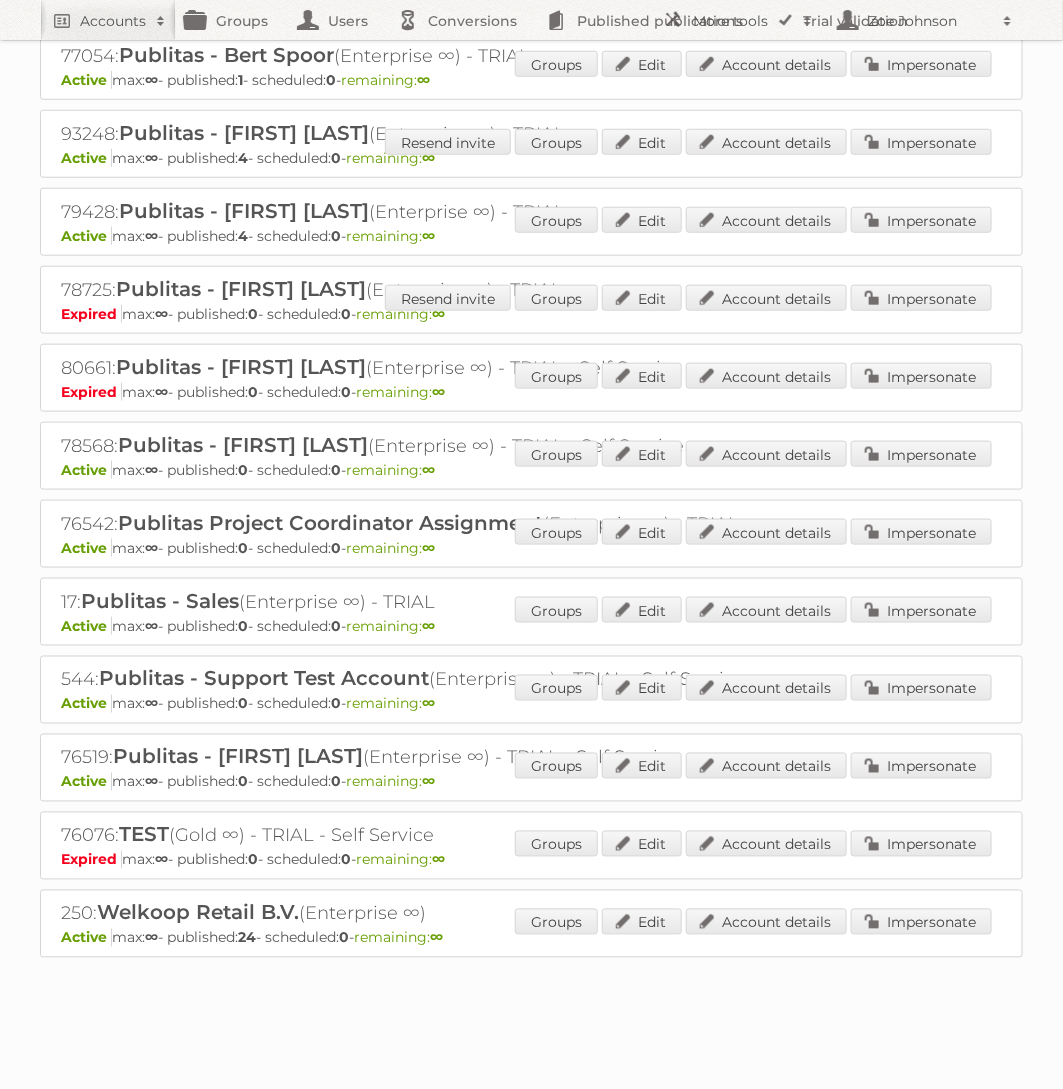 scroll, scrollTop: 0, scrollLeft: 0, axis: both 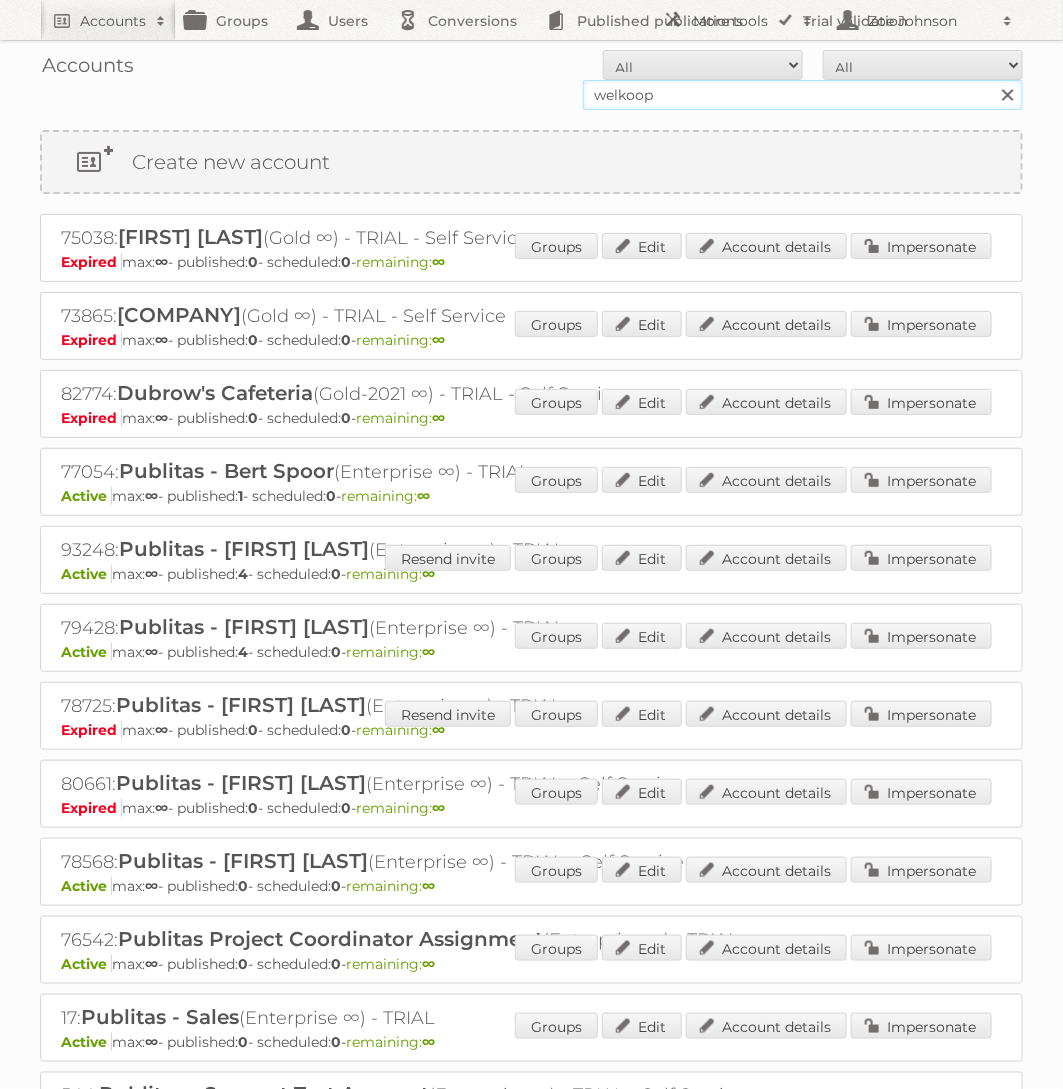 click on "welkoop" at bounding box center [803, 95] 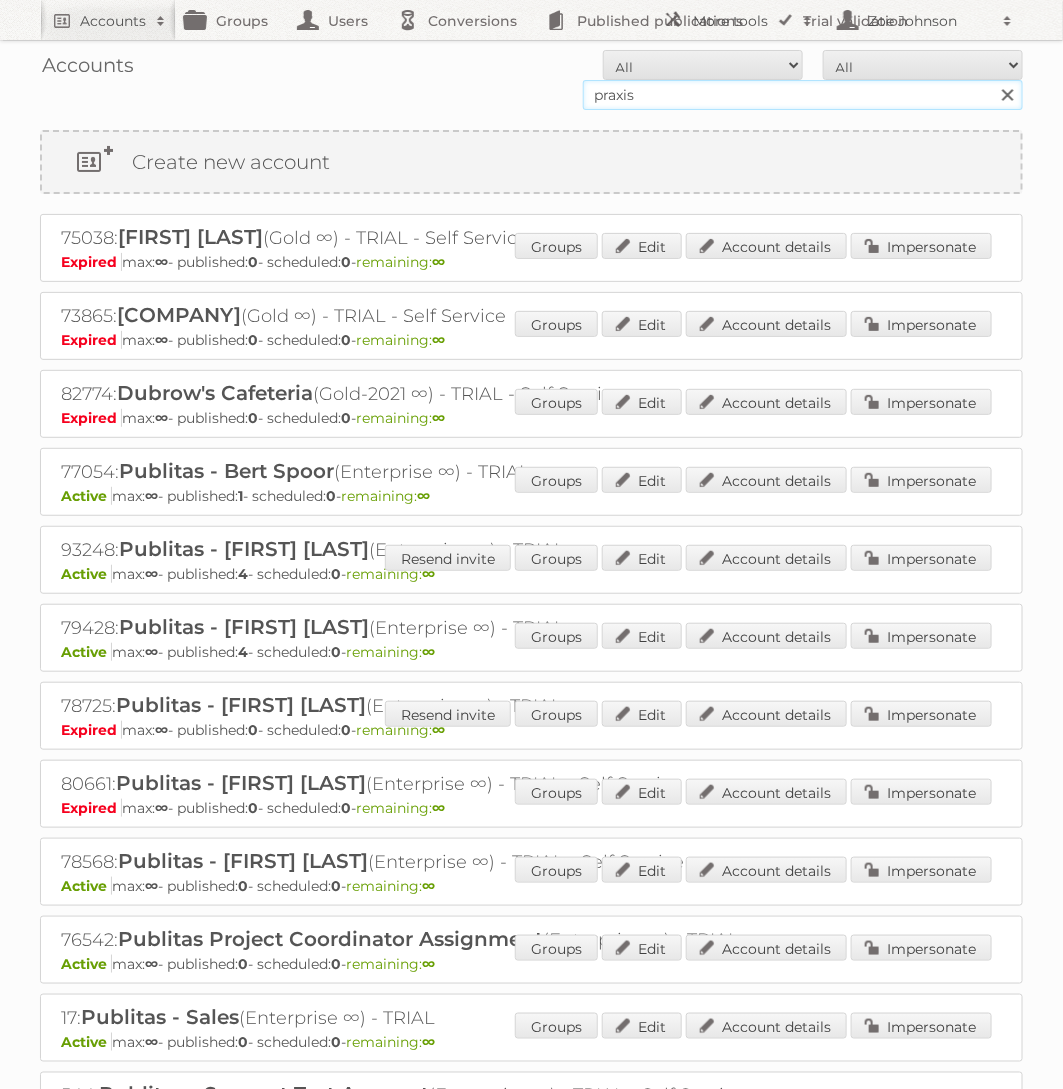 type on "praxis" 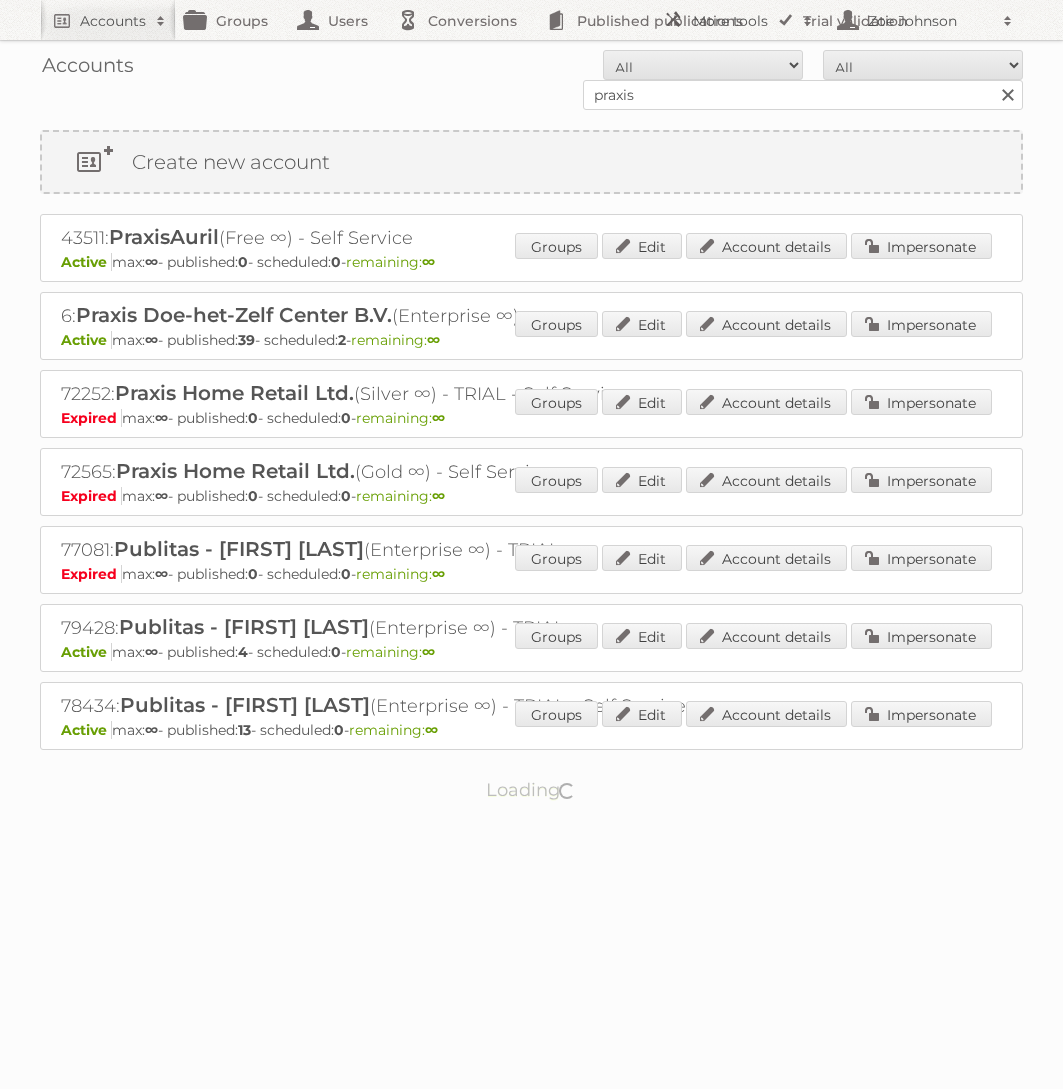 scroll, scrollTop: 0, scrollLeft: 0, axis: both 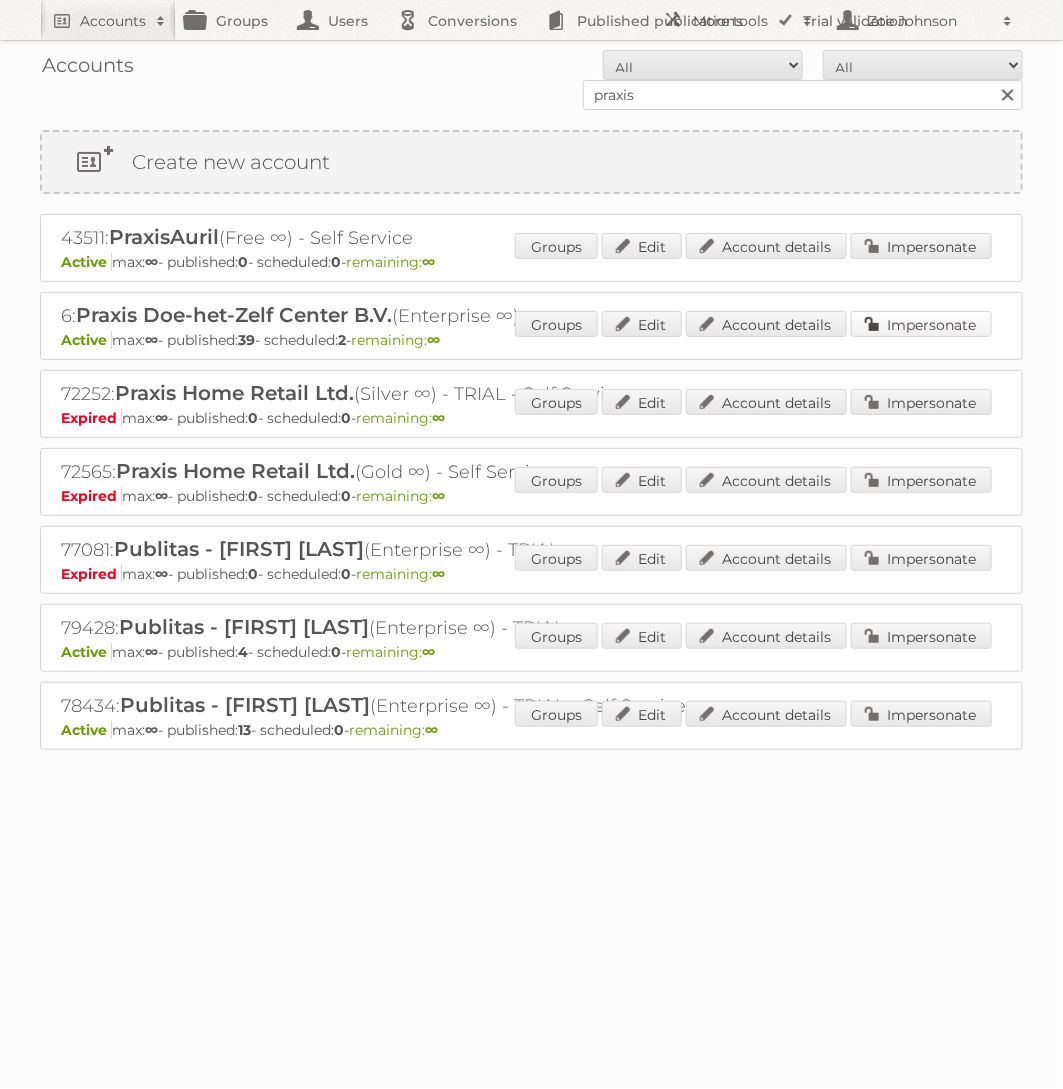 click on "Impersonate" at bounding box center [921, 324] 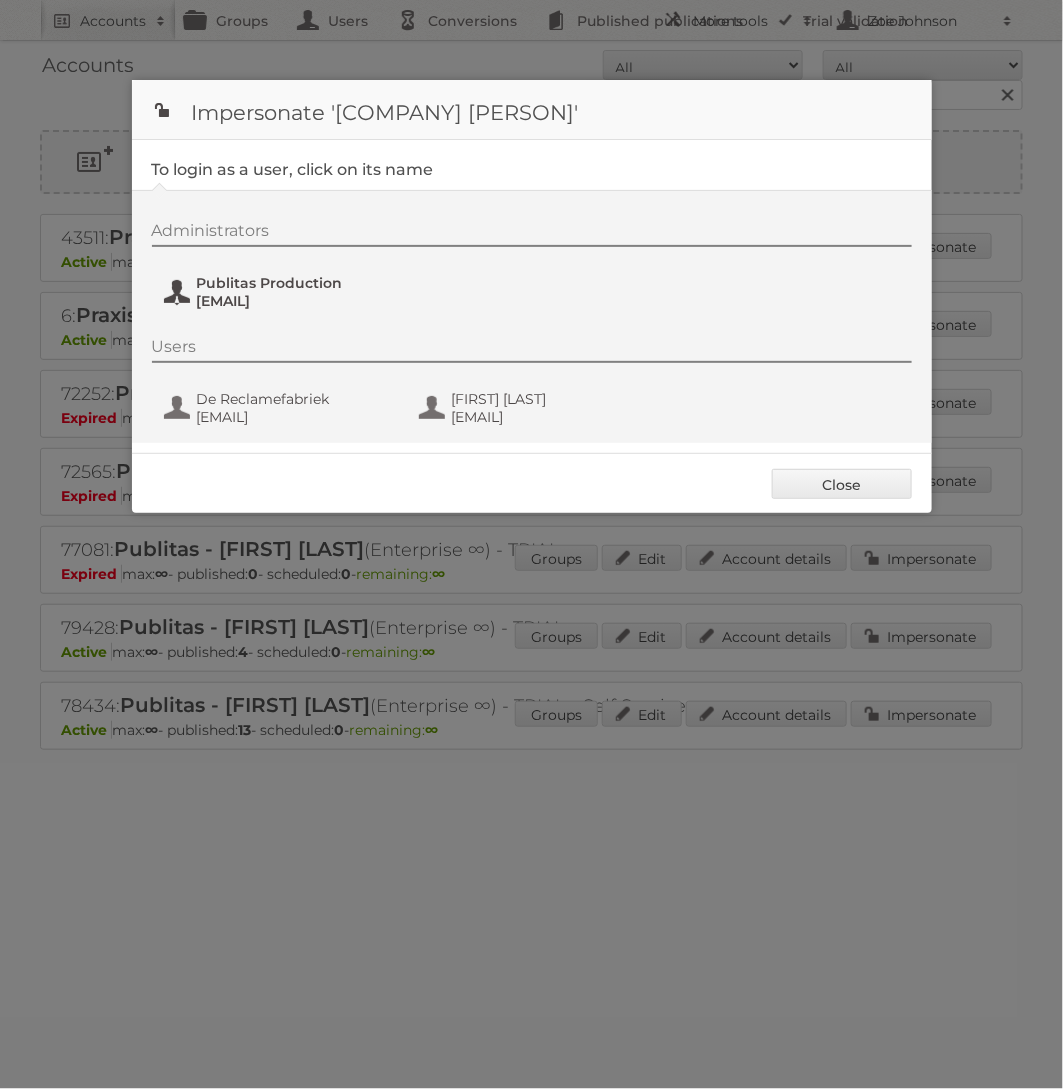 click on "Publitas Production" at bounding box center [294, 283] 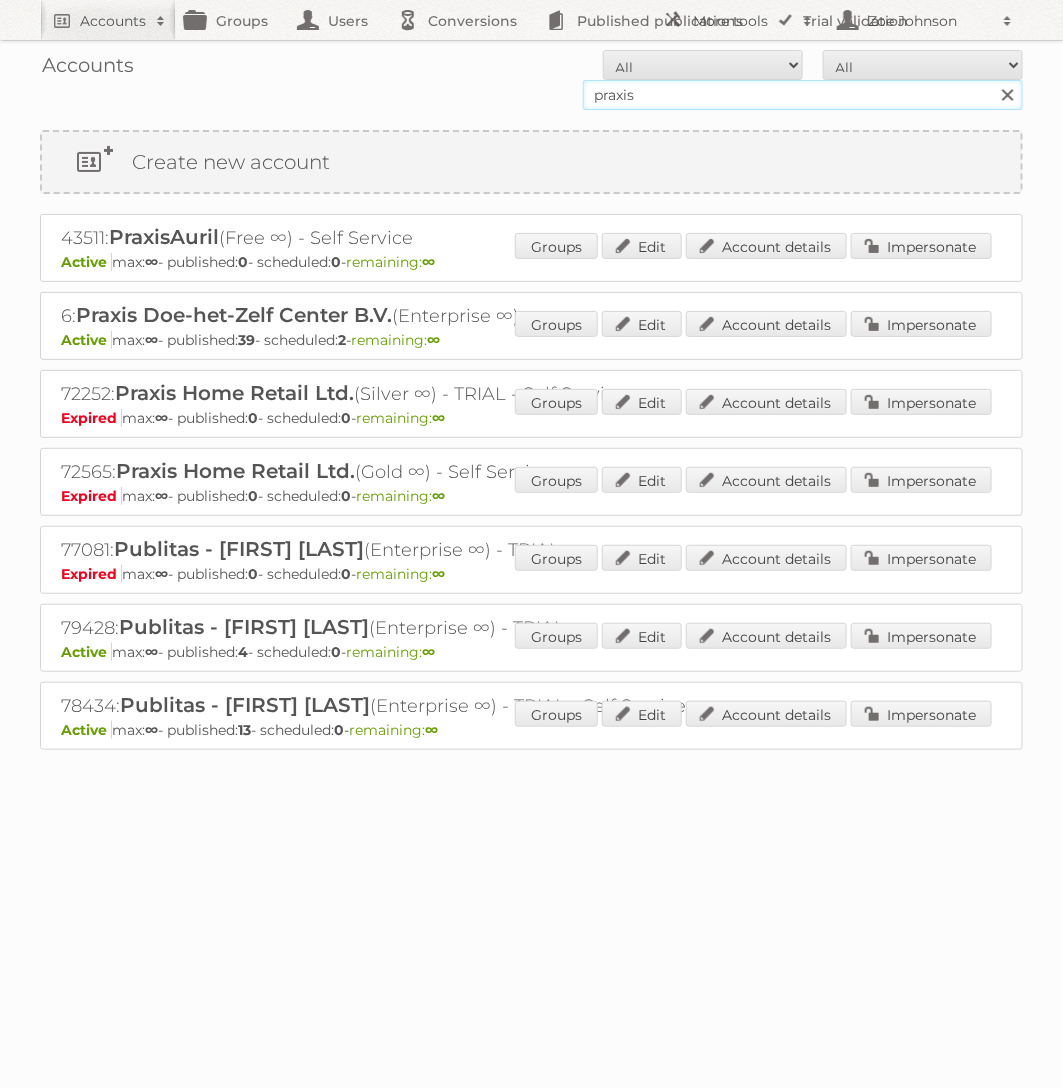 click on "praxis" at bounding box center (803, 95) 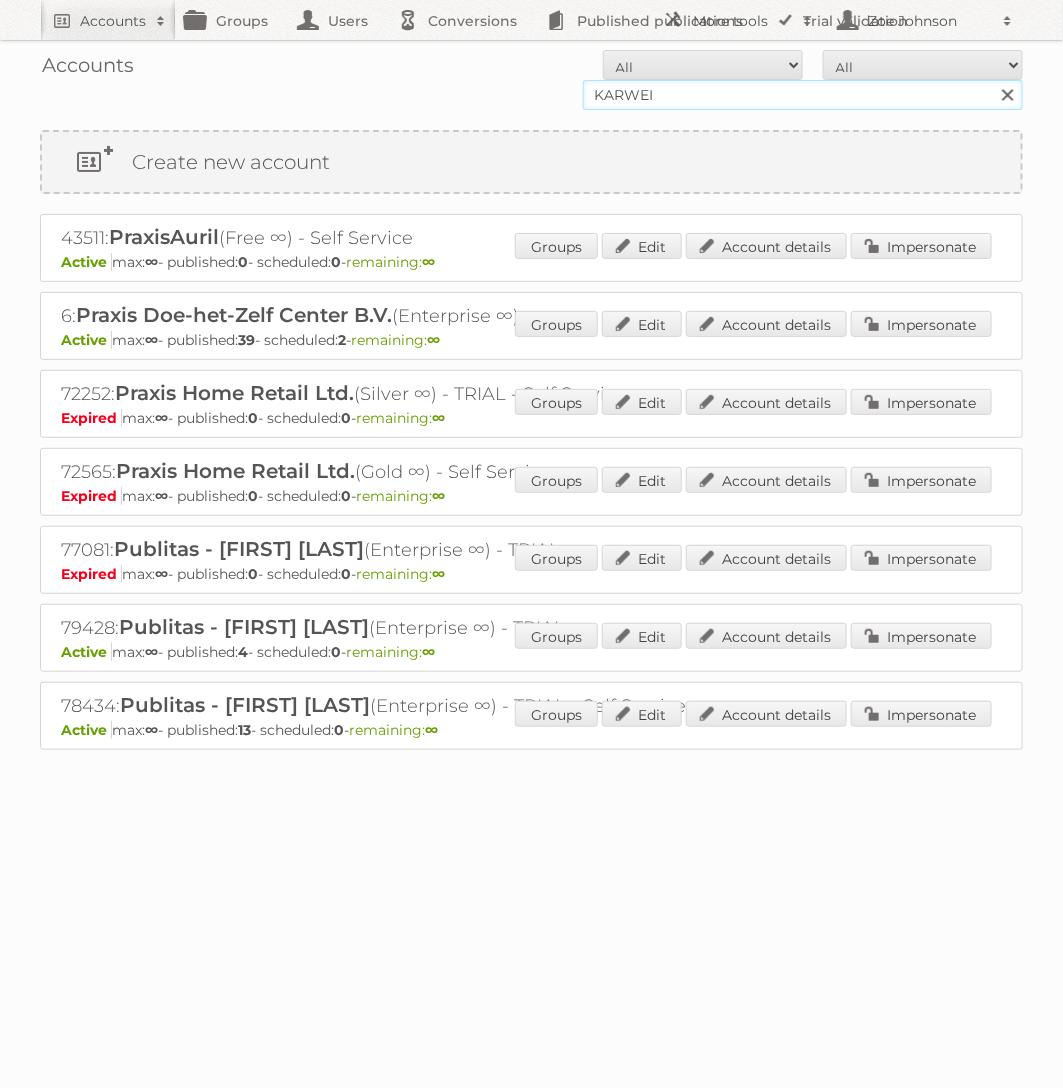 type on "KARWEI" 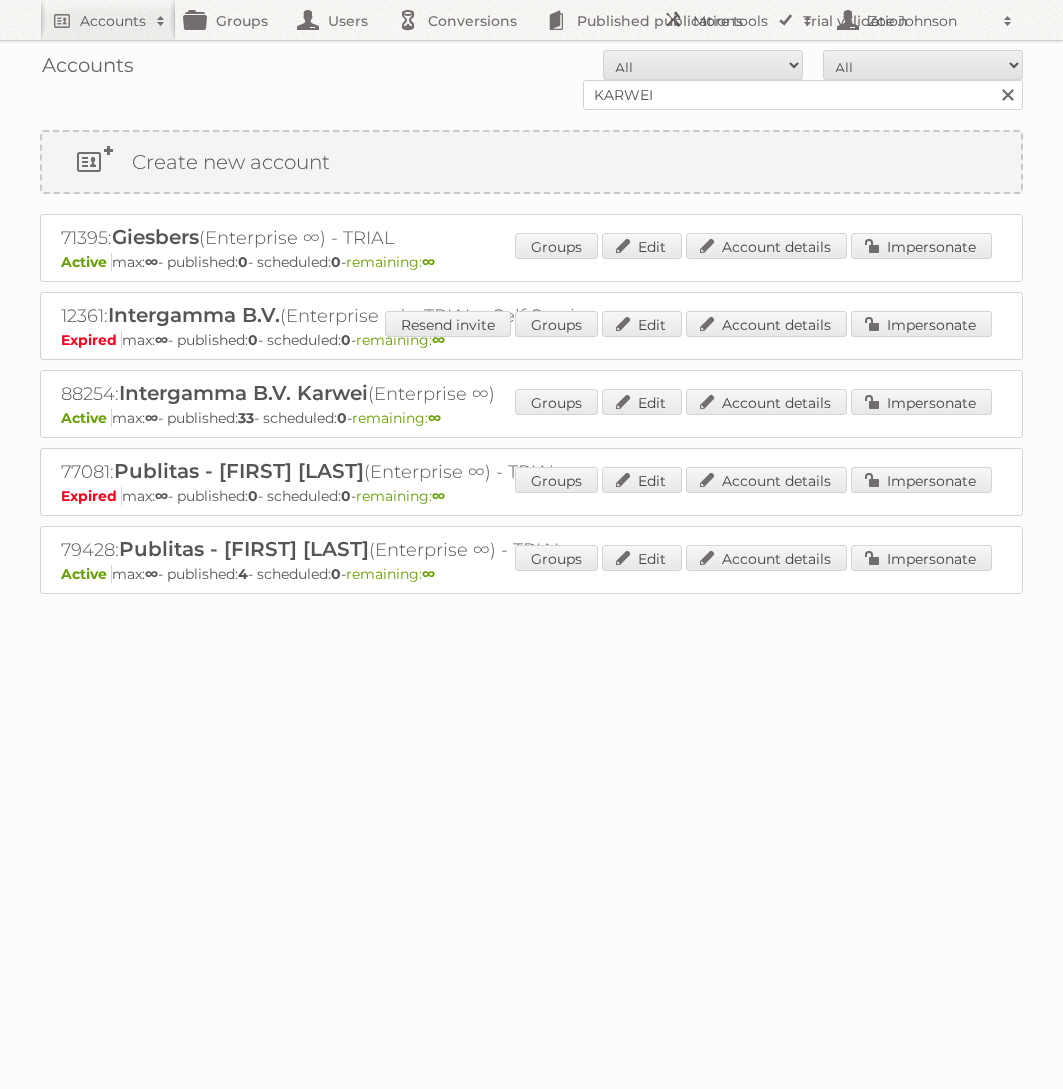 scroll, scrollTop: 0, scrollLeft: 0, axis: both 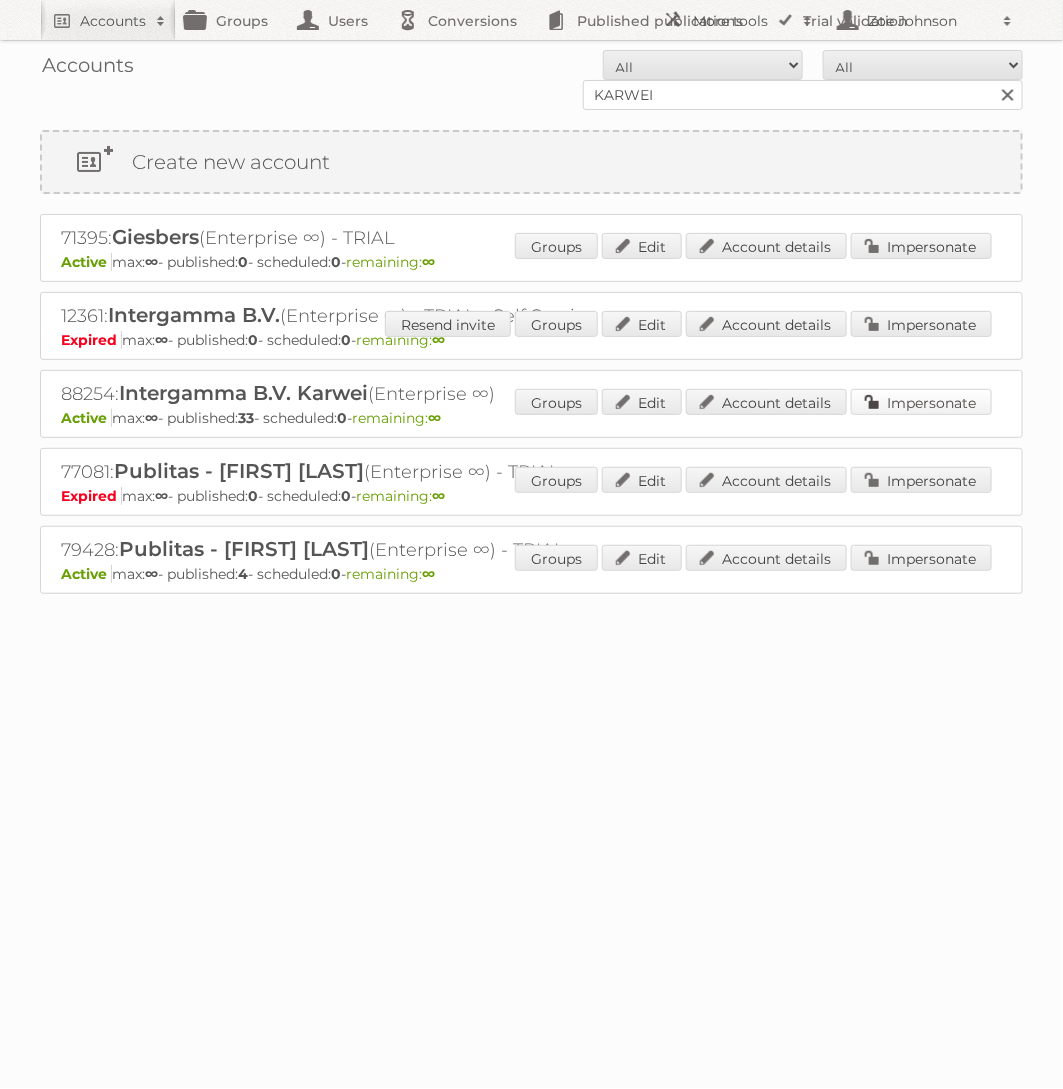 click on "Impersonate" at bounding box center [921, 402] 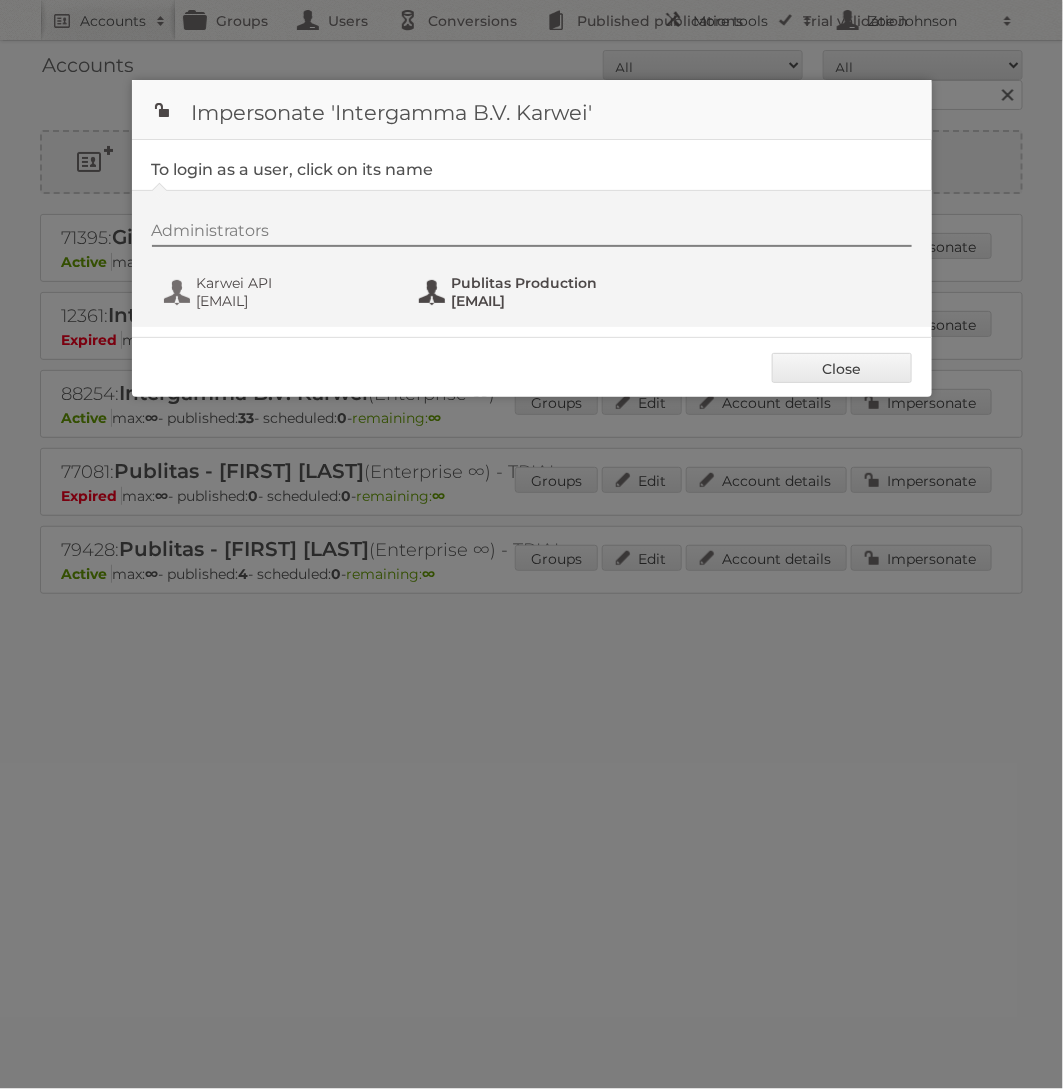click on "[EMAIL]" at bounding box center [549, 301] 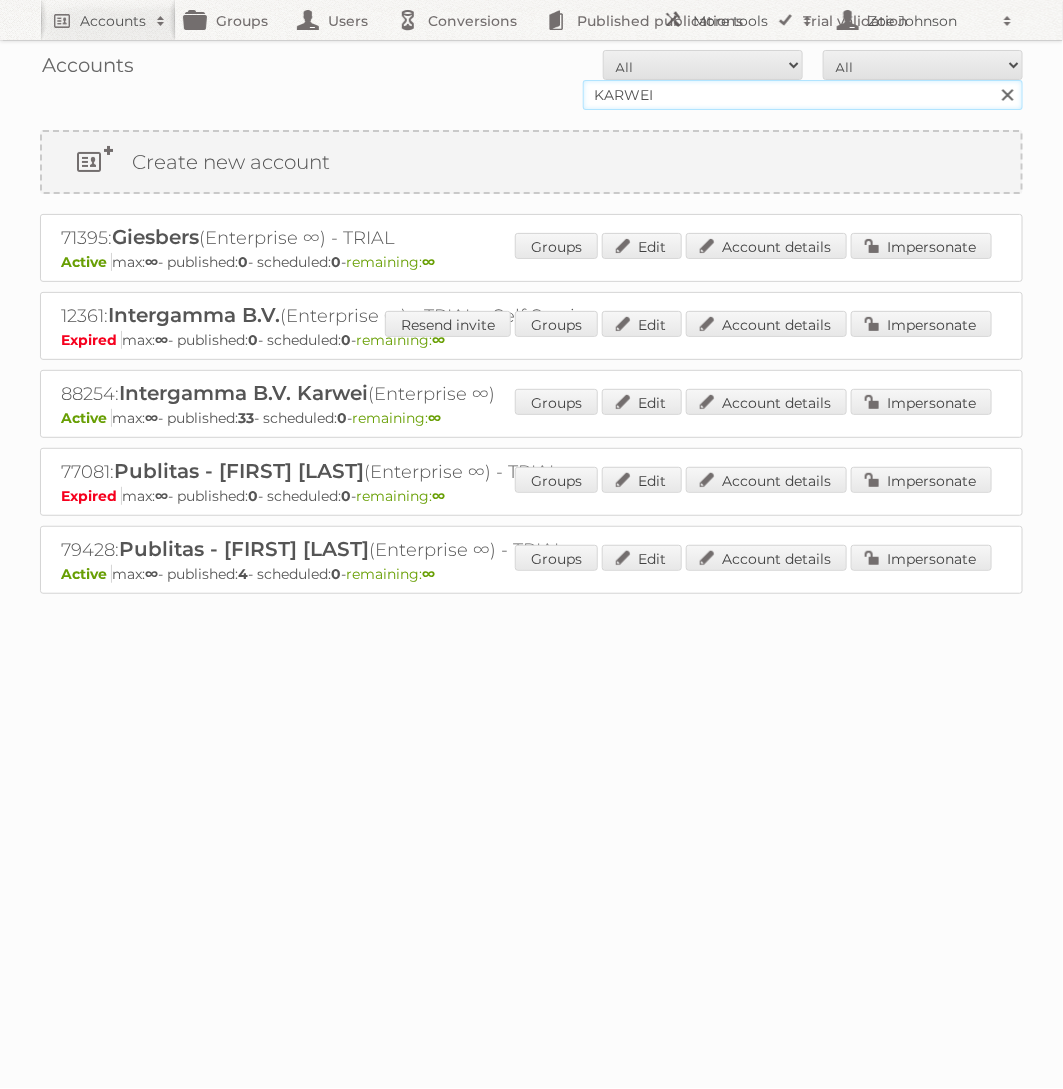 click on "KARWEI" at bounding box center [803, 95] 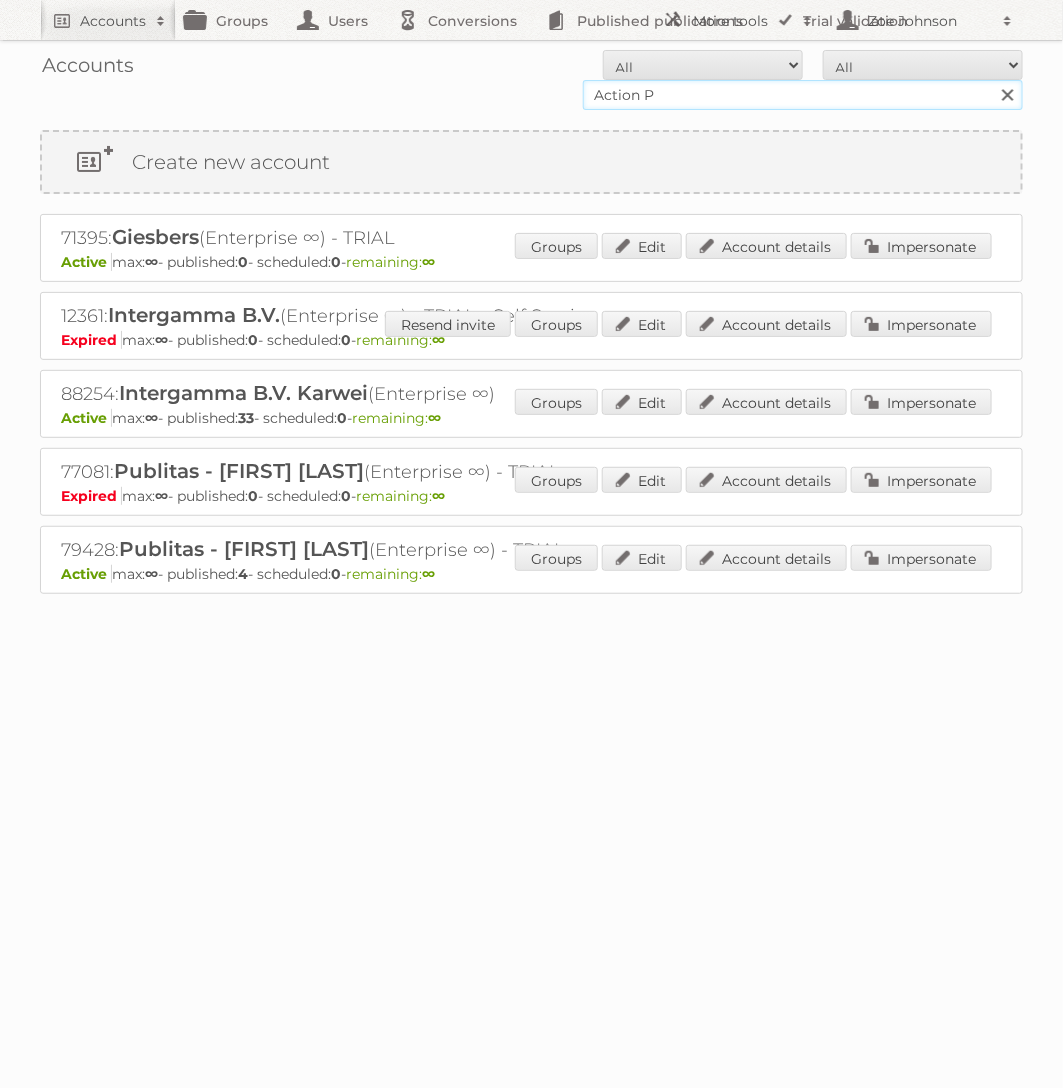 type on "Action PIA" 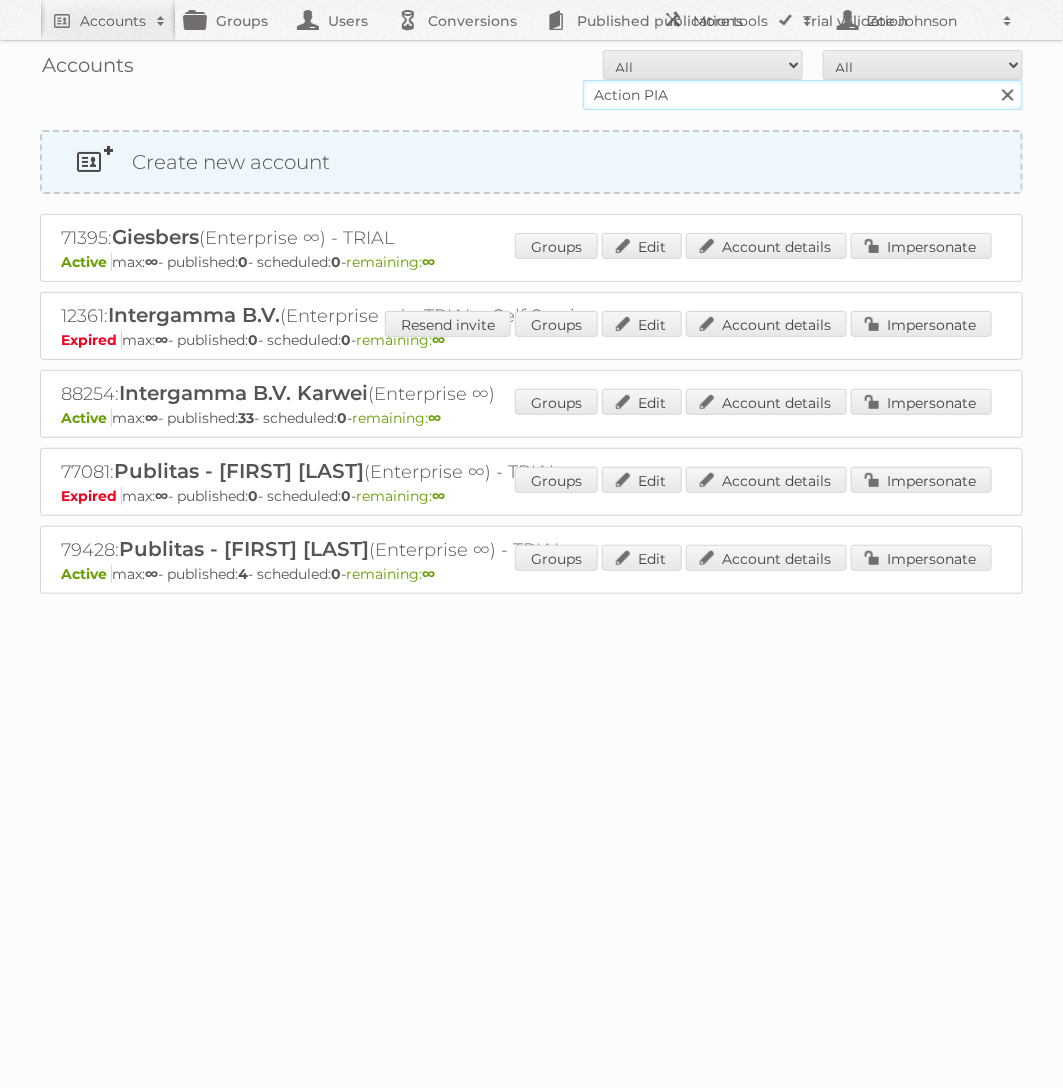 click on "Search" at bounding box center [1007, 95] 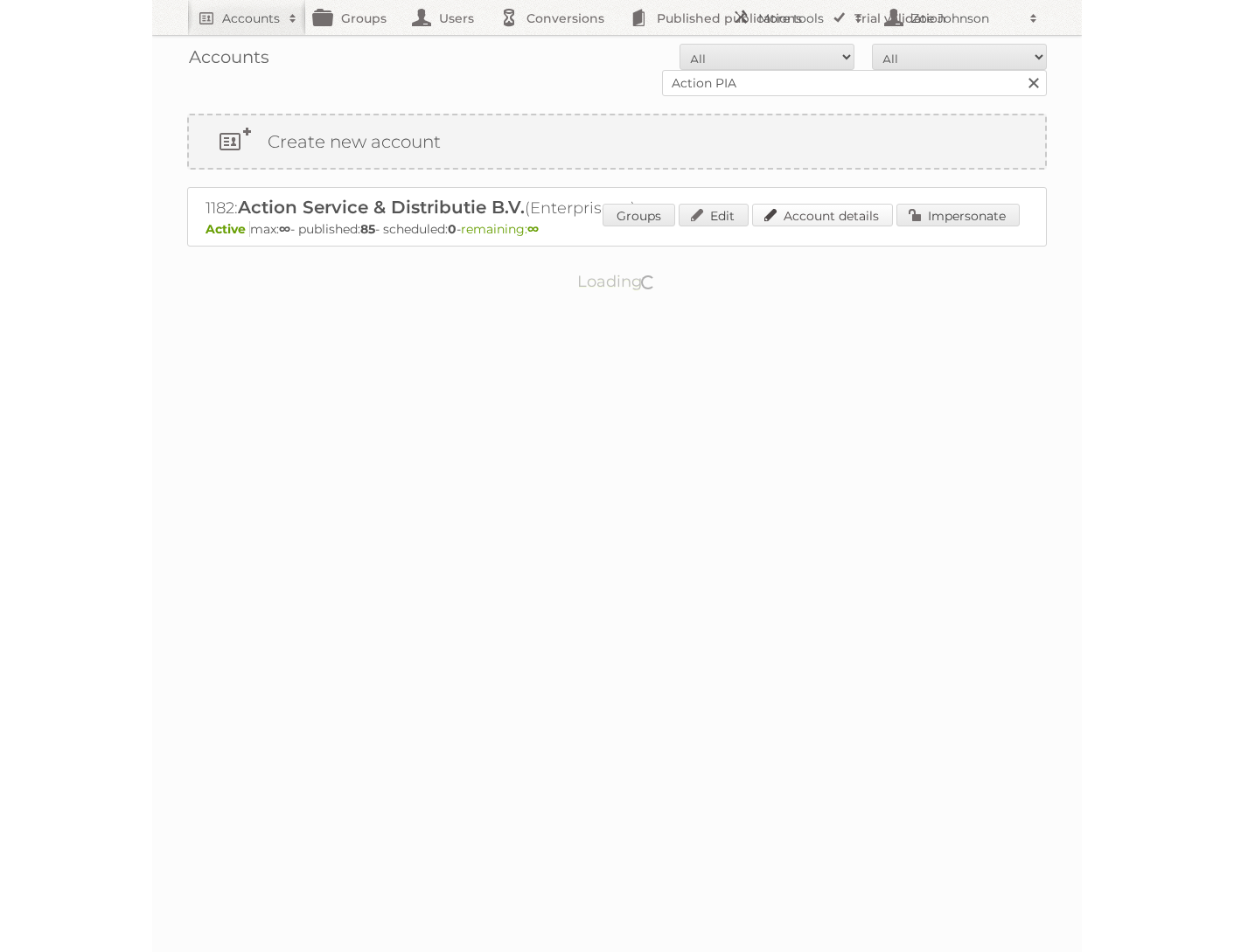 scroll, scrollTop: 0, scrollLeft: 0, axis: both 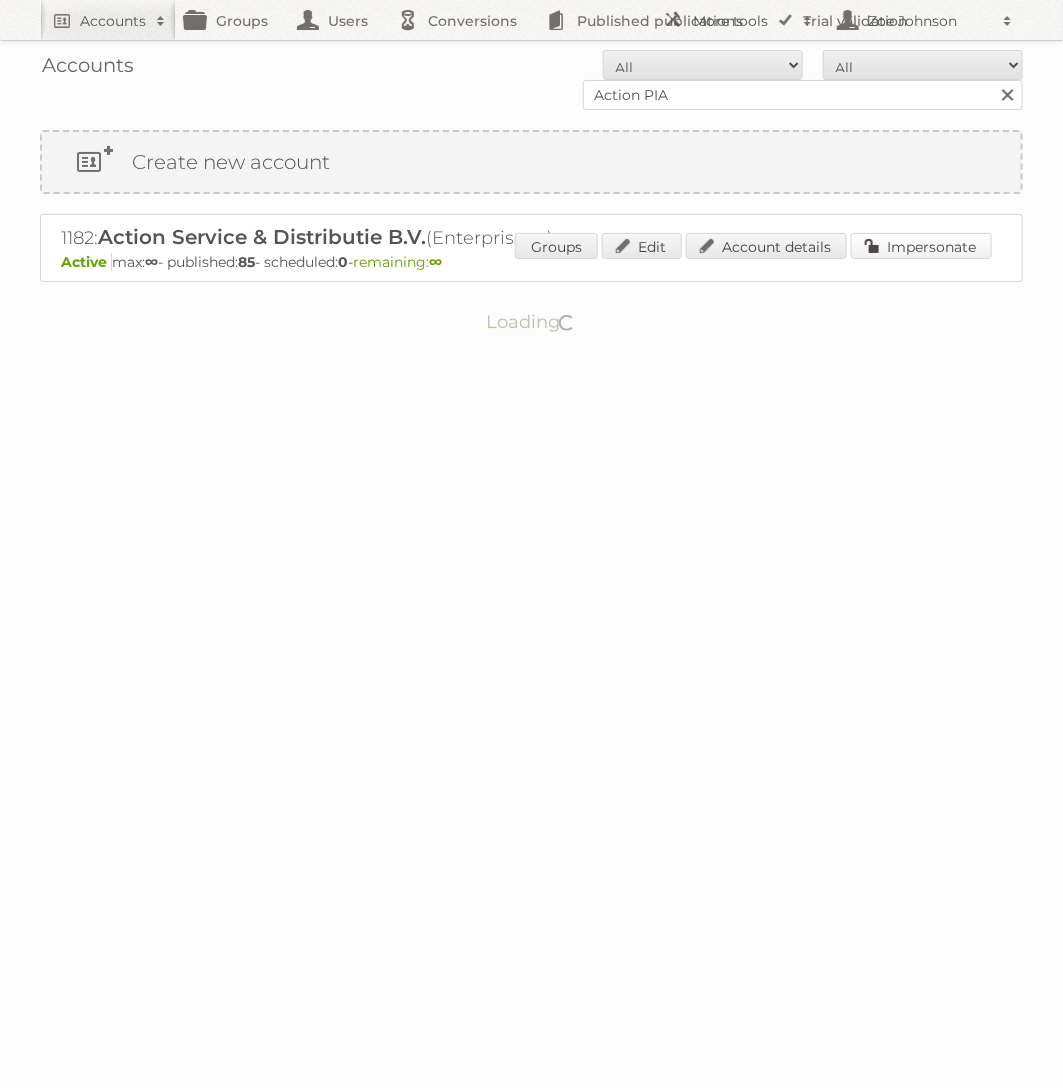 click on "Impersonate" at bounding box center (921, 246) 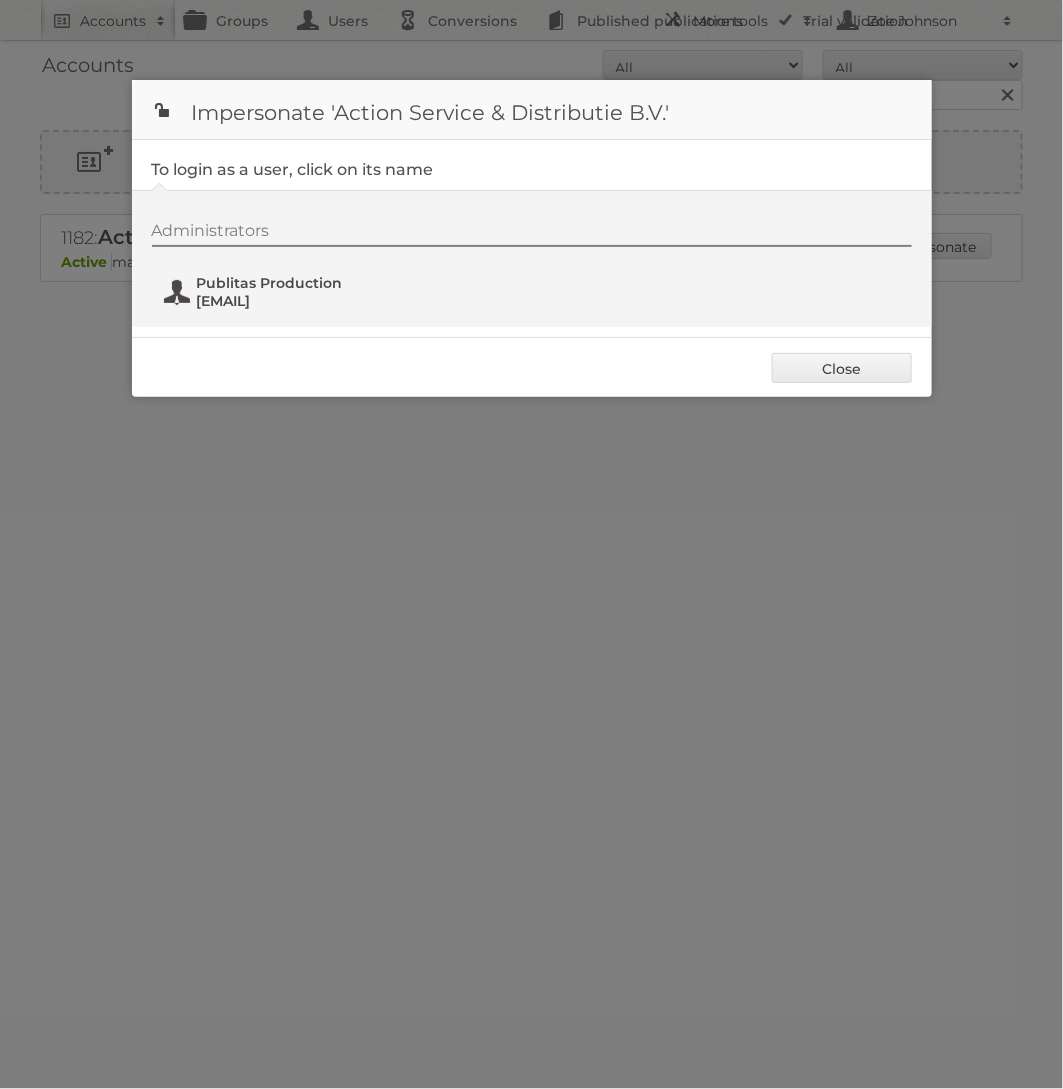 click on "Publitas Production" at bounding box center (294, 283) 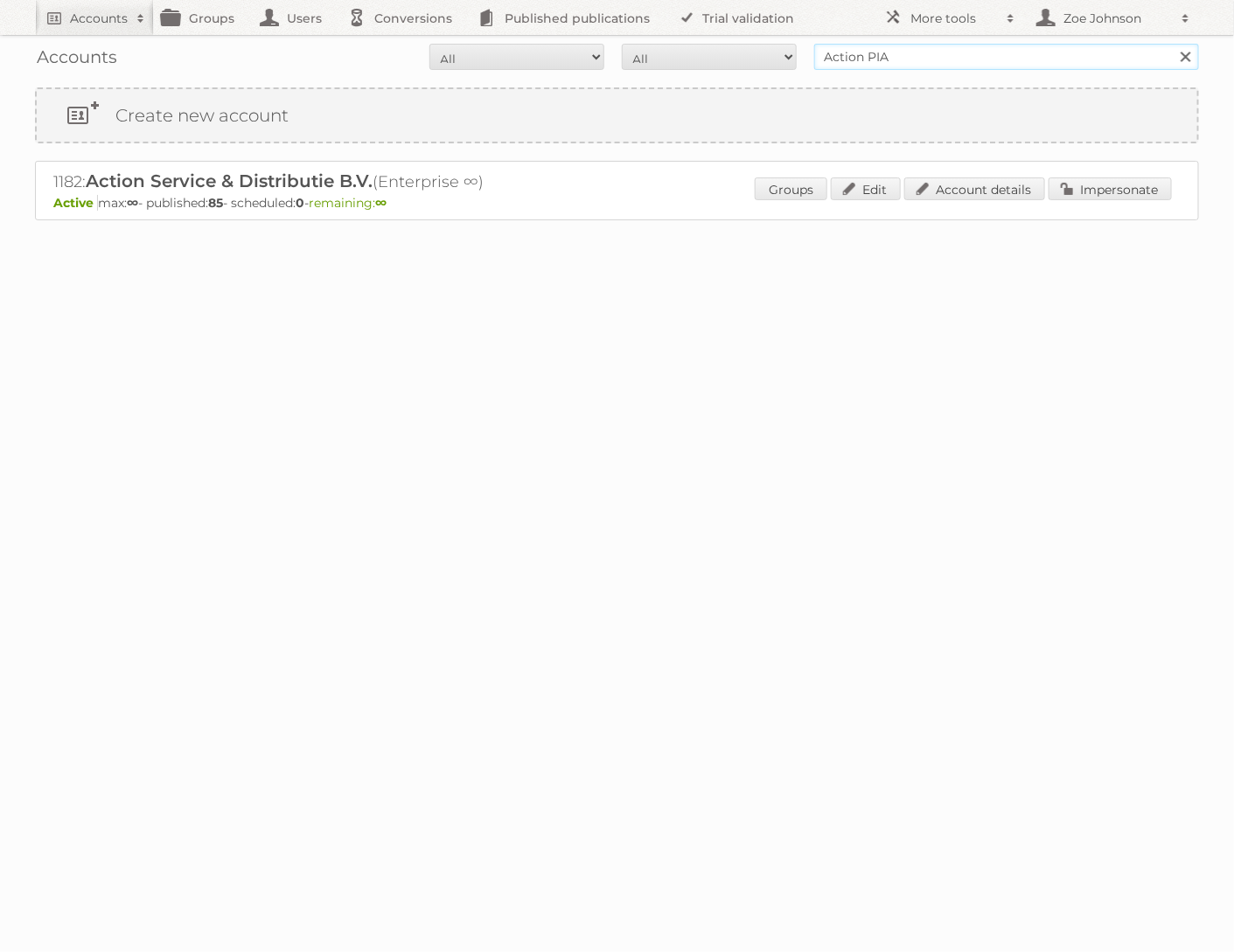 click on "Action PIA" at bounding box center [1007, 57] 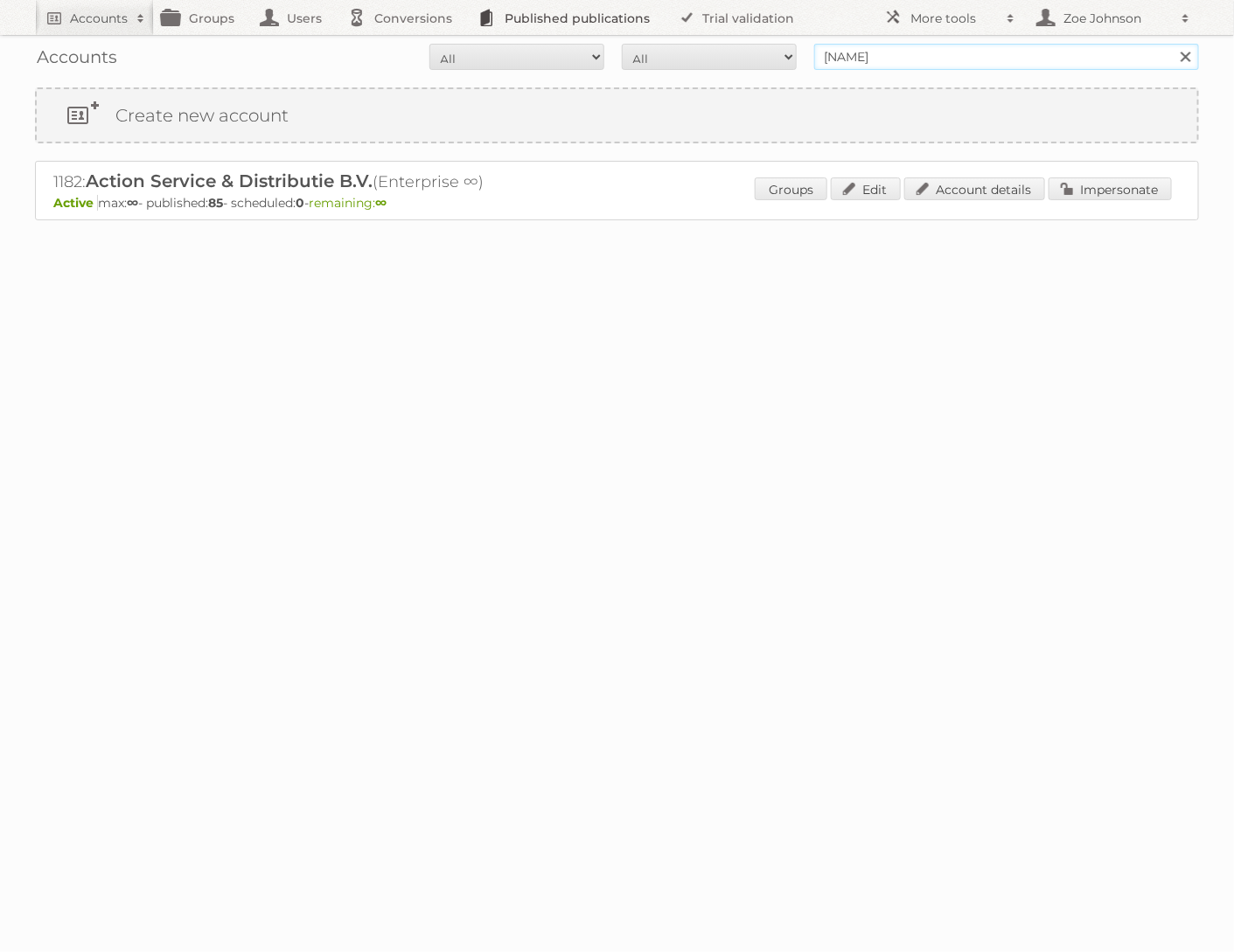 type on "[NAME]" 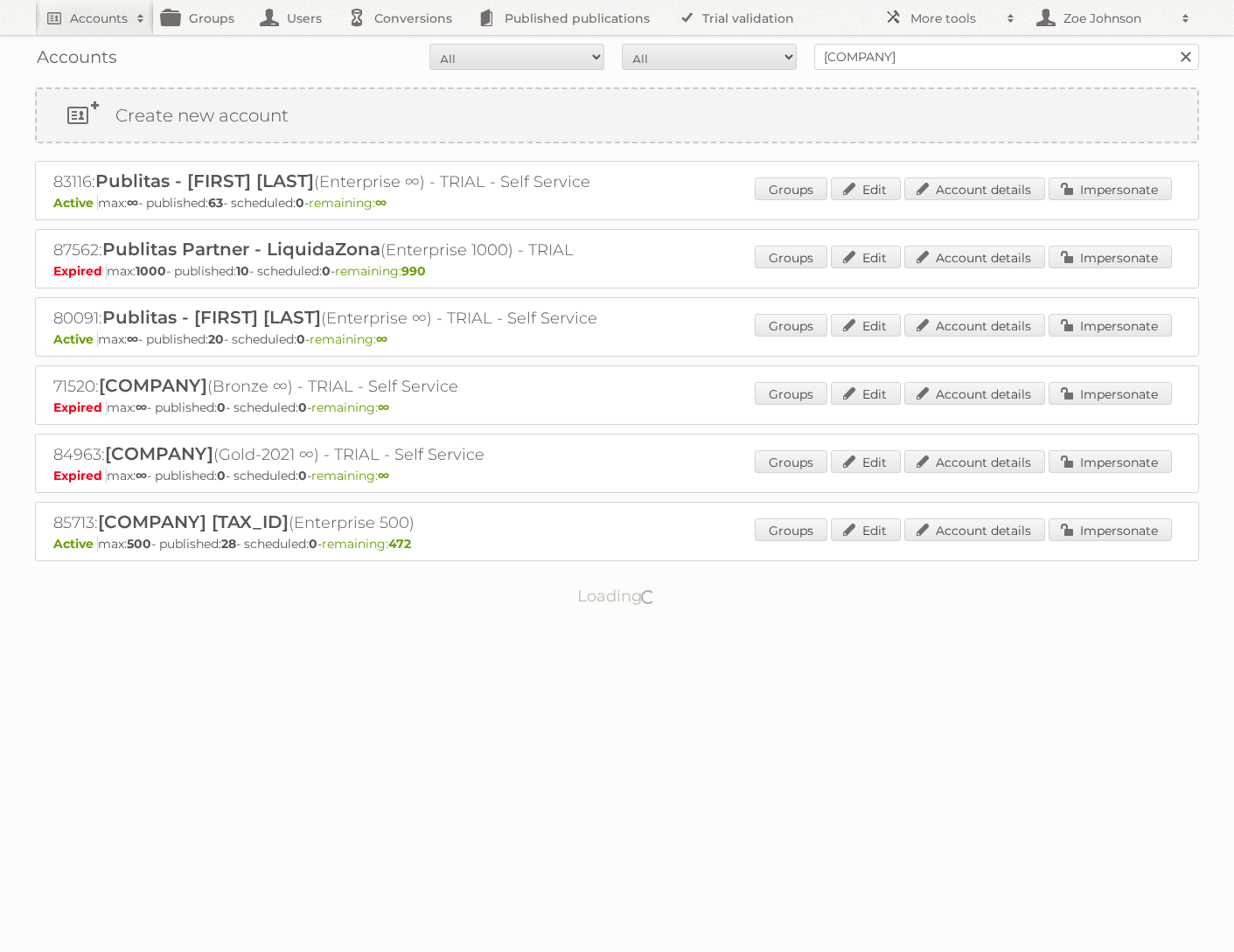 scroll, scrollTop: 0, scrollLeft: 0, axis: both 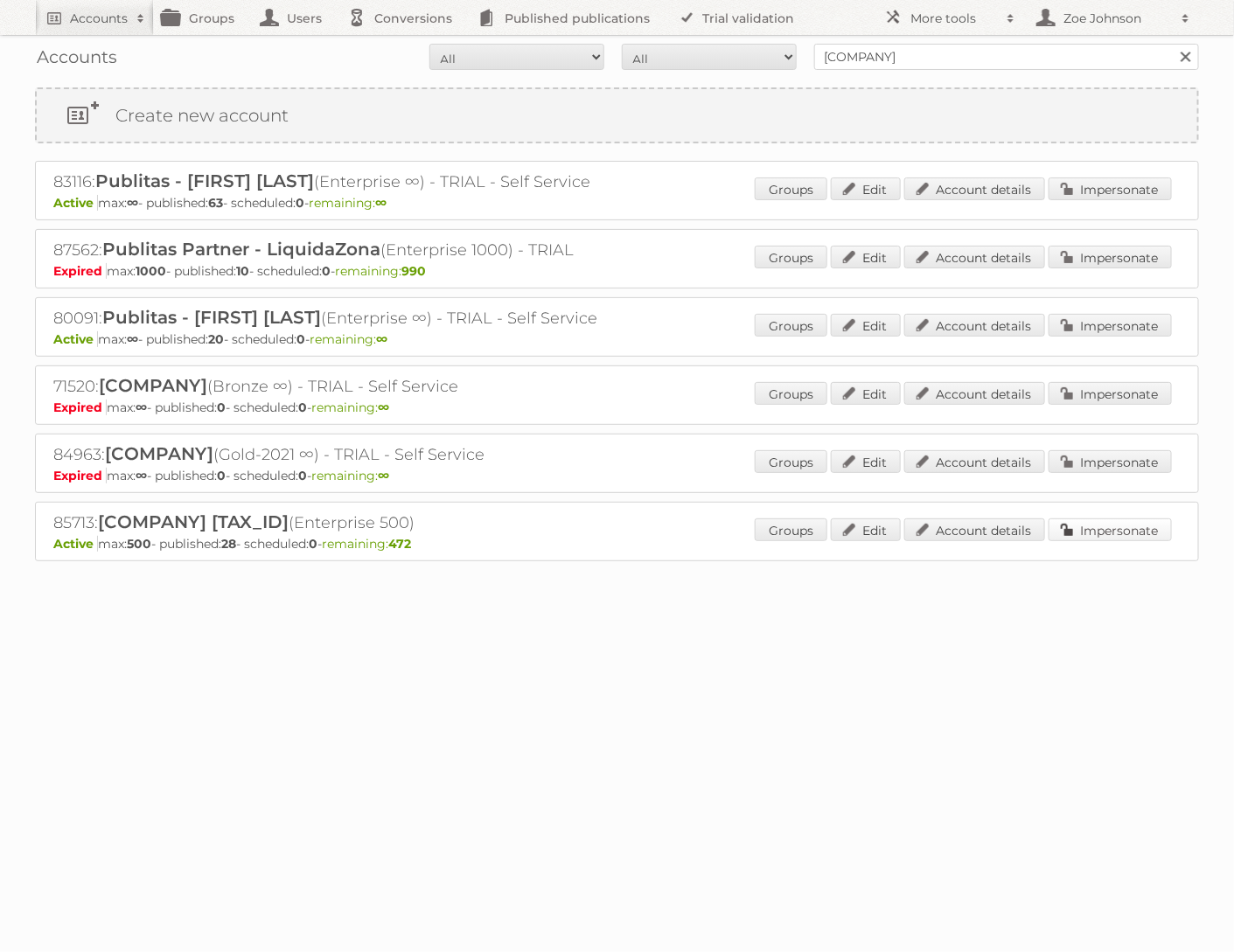 click on "Impersonate" at bounding box center [1110, 530] 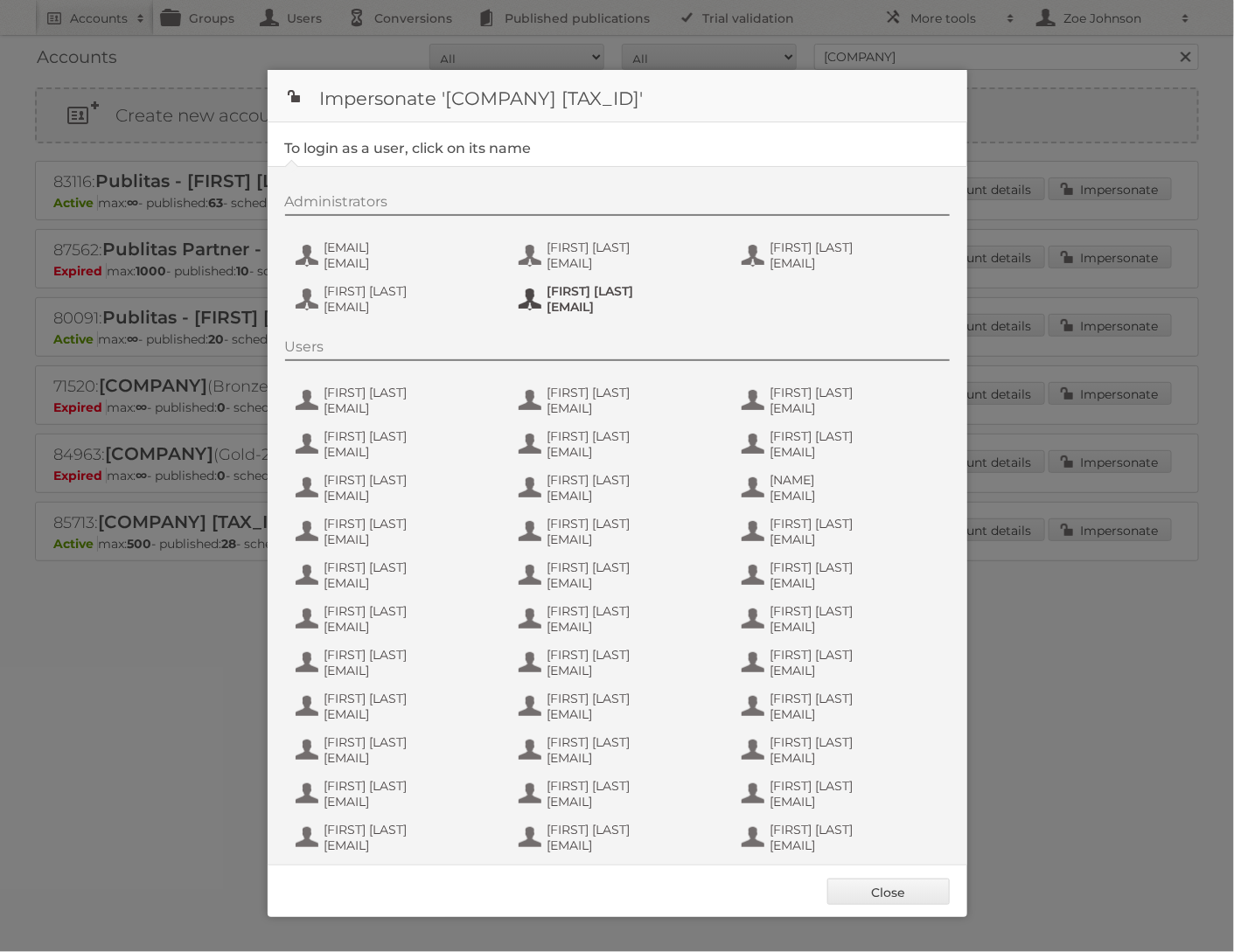 click on "[FIRST] [LAST]" at bounding box center [632, 291] 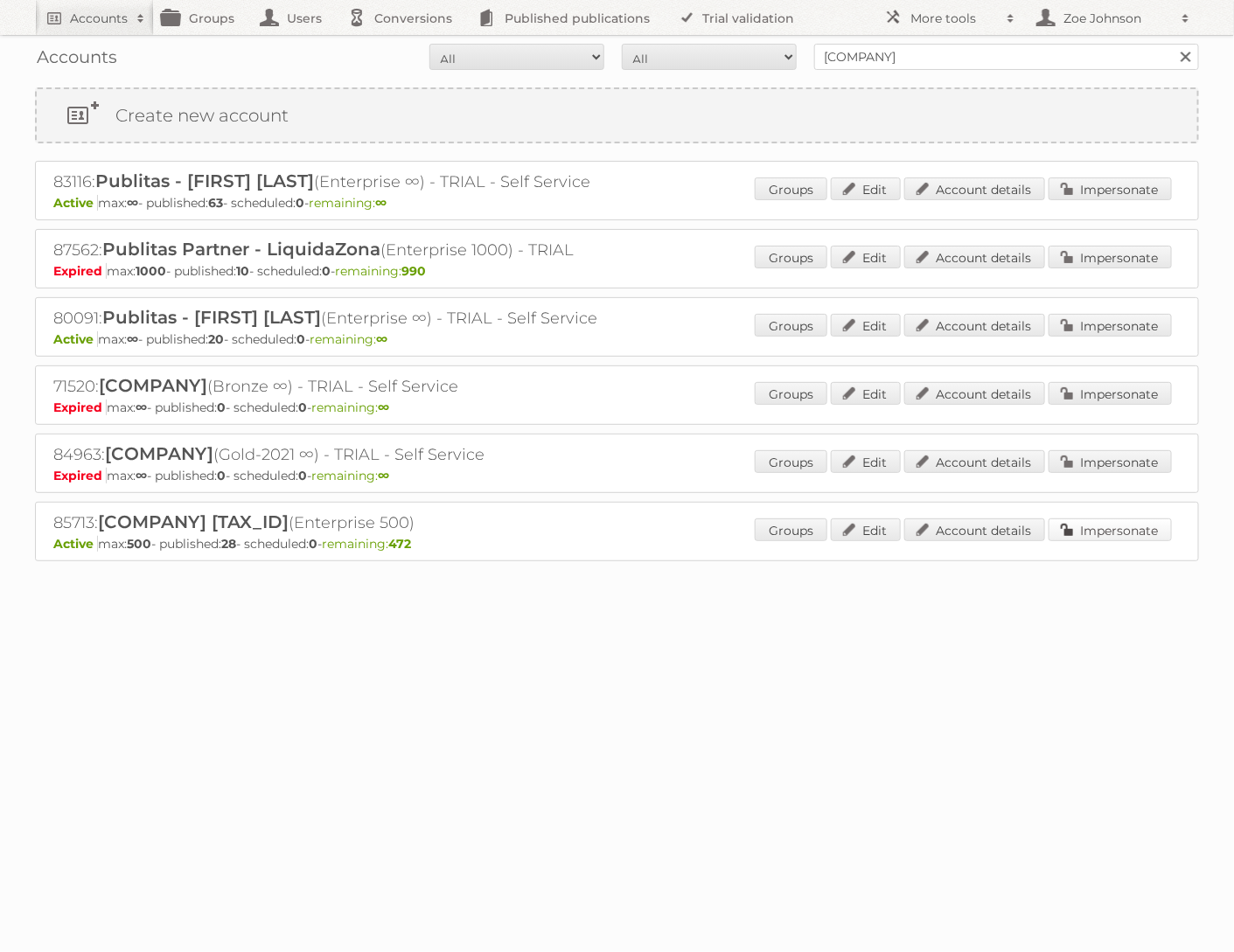 click on "Impersonate" at bounding box center (1110, 530) 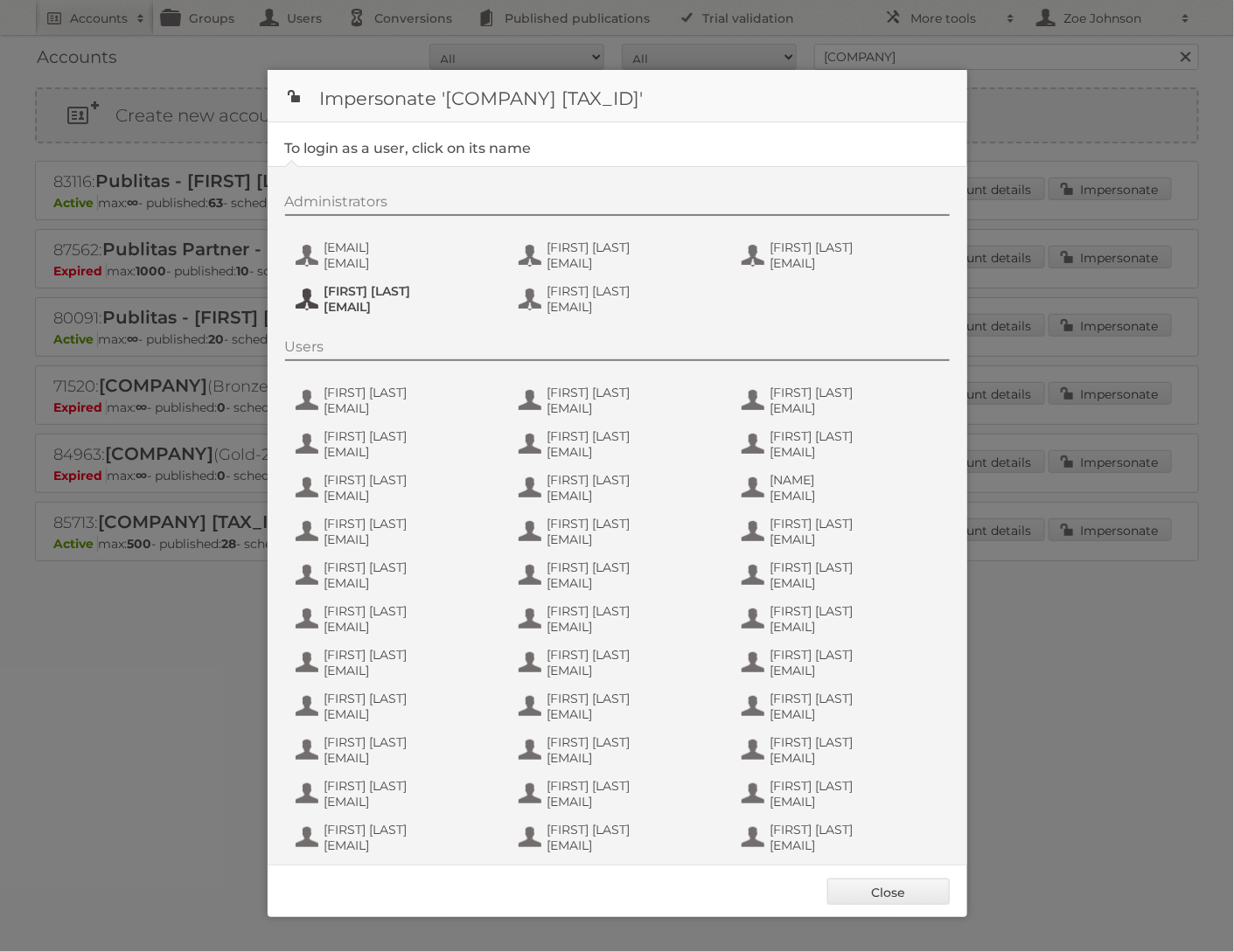 click on "Renatta Espinosa" at bounding box center [409, 291] 